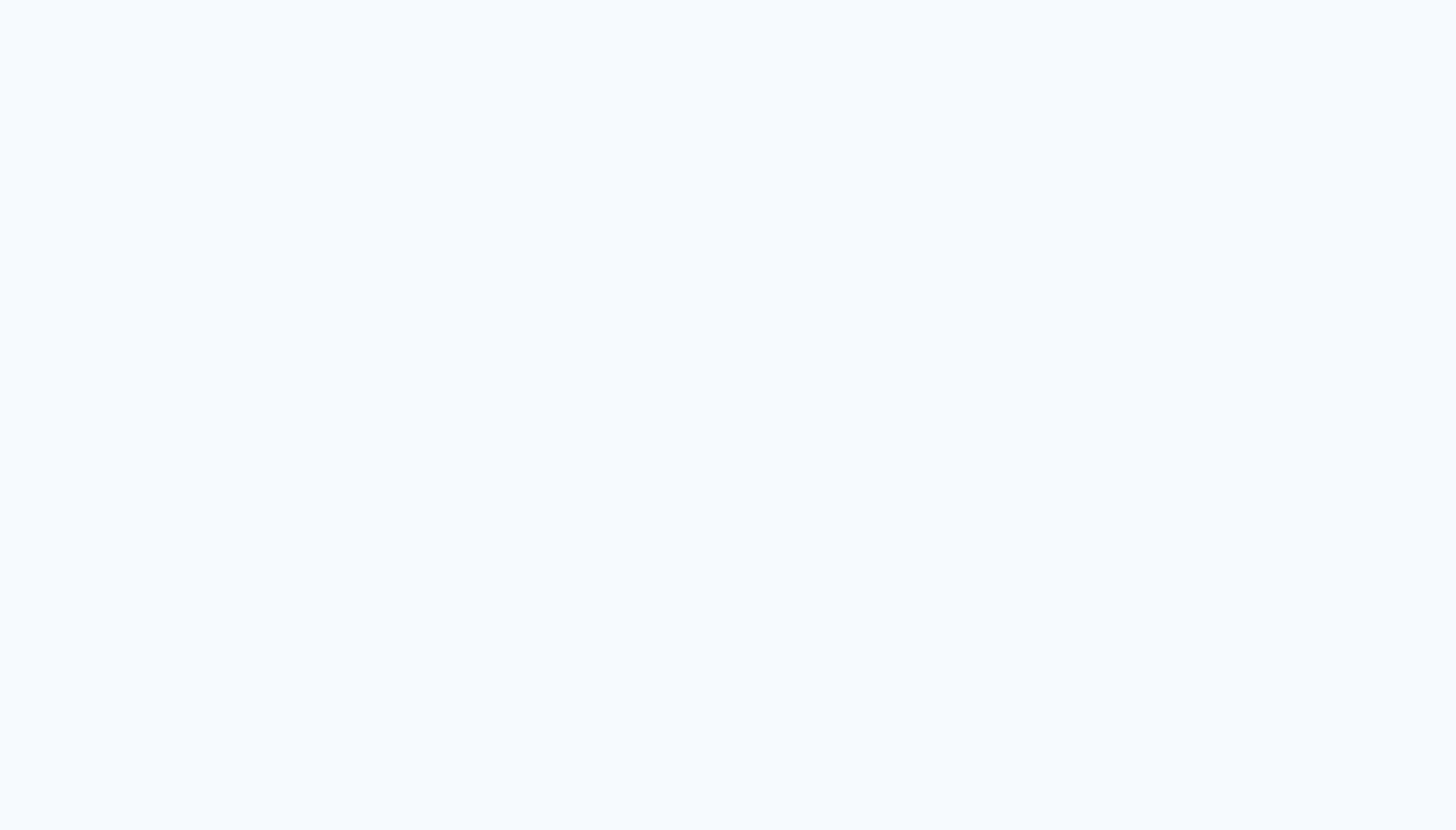 scroll, scrollTop: 0, scrollLeft: 0, axis: both 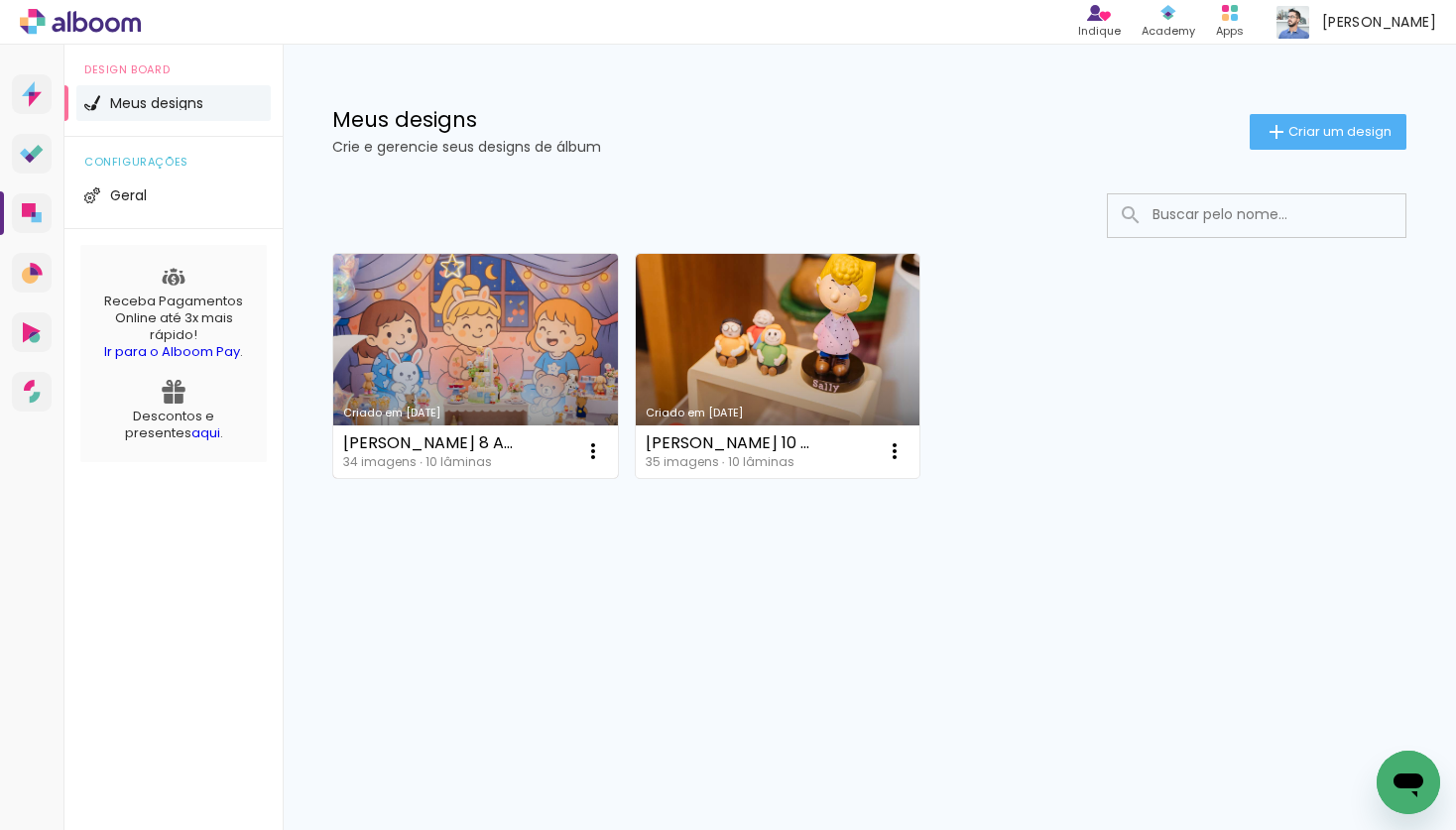 click on "Criado em [DATE]" at bounding box center [475, 366] 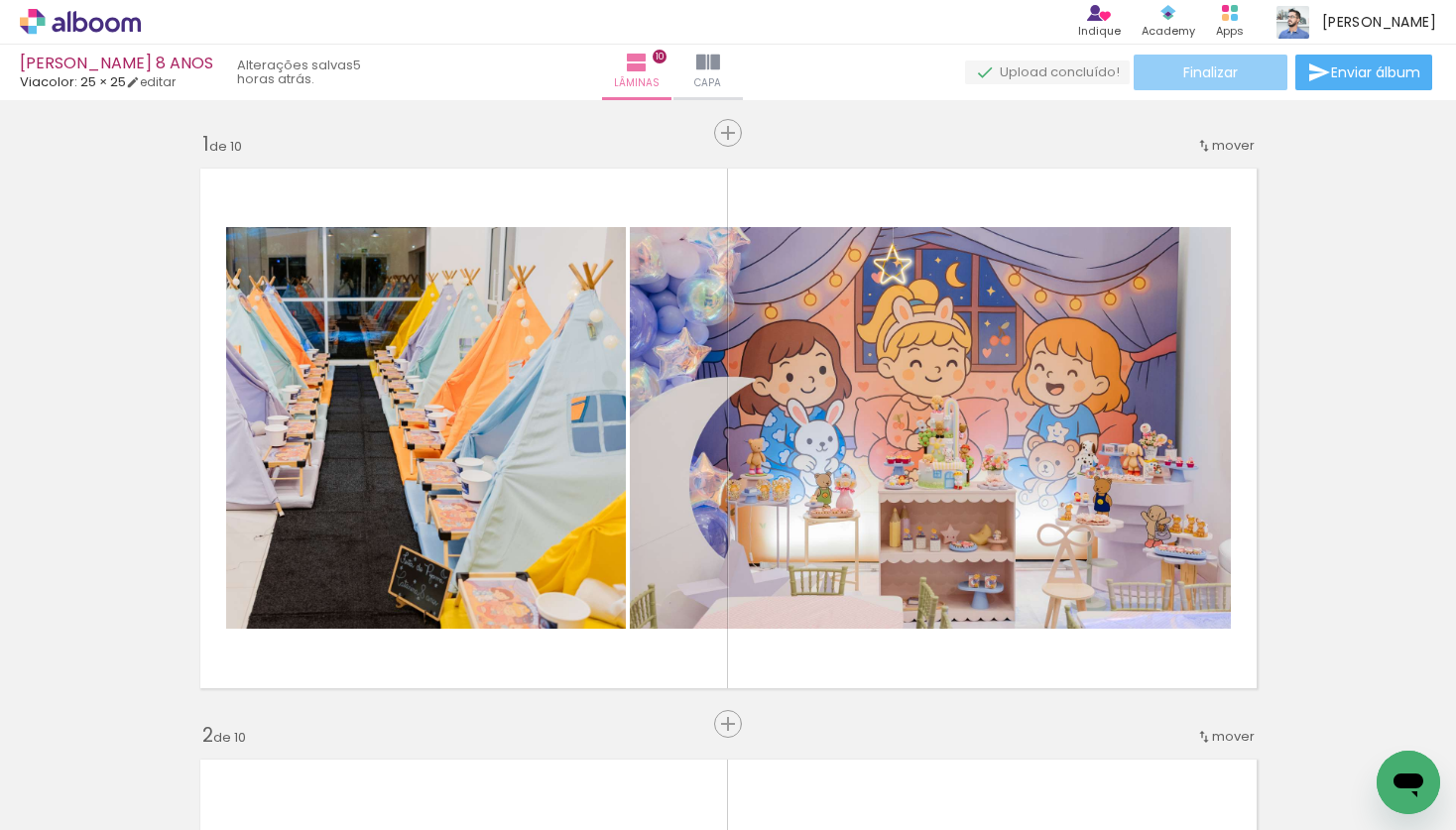 click on "Finalizar" 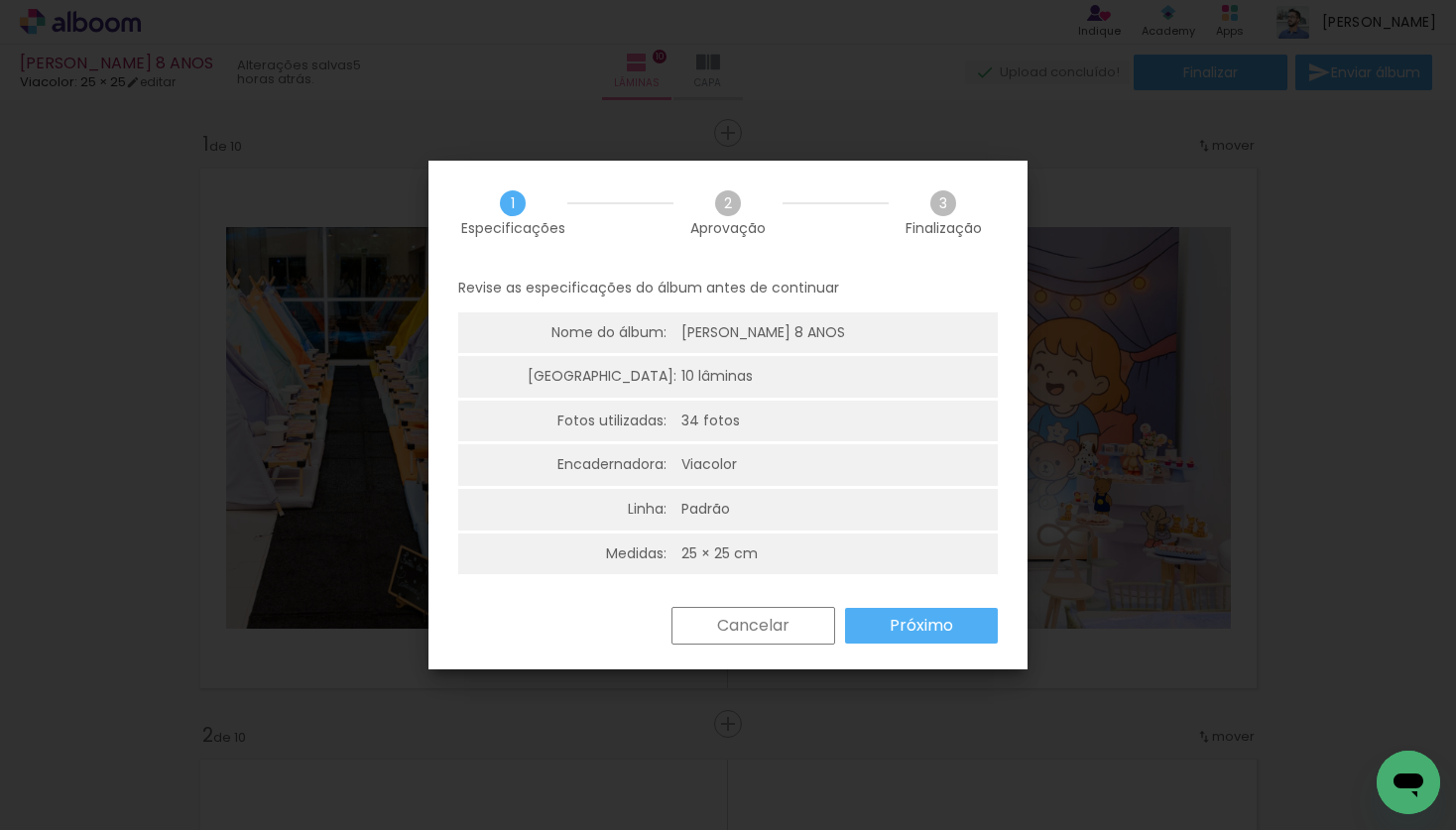 click on "Próximo" at bounding box center [0, 0] 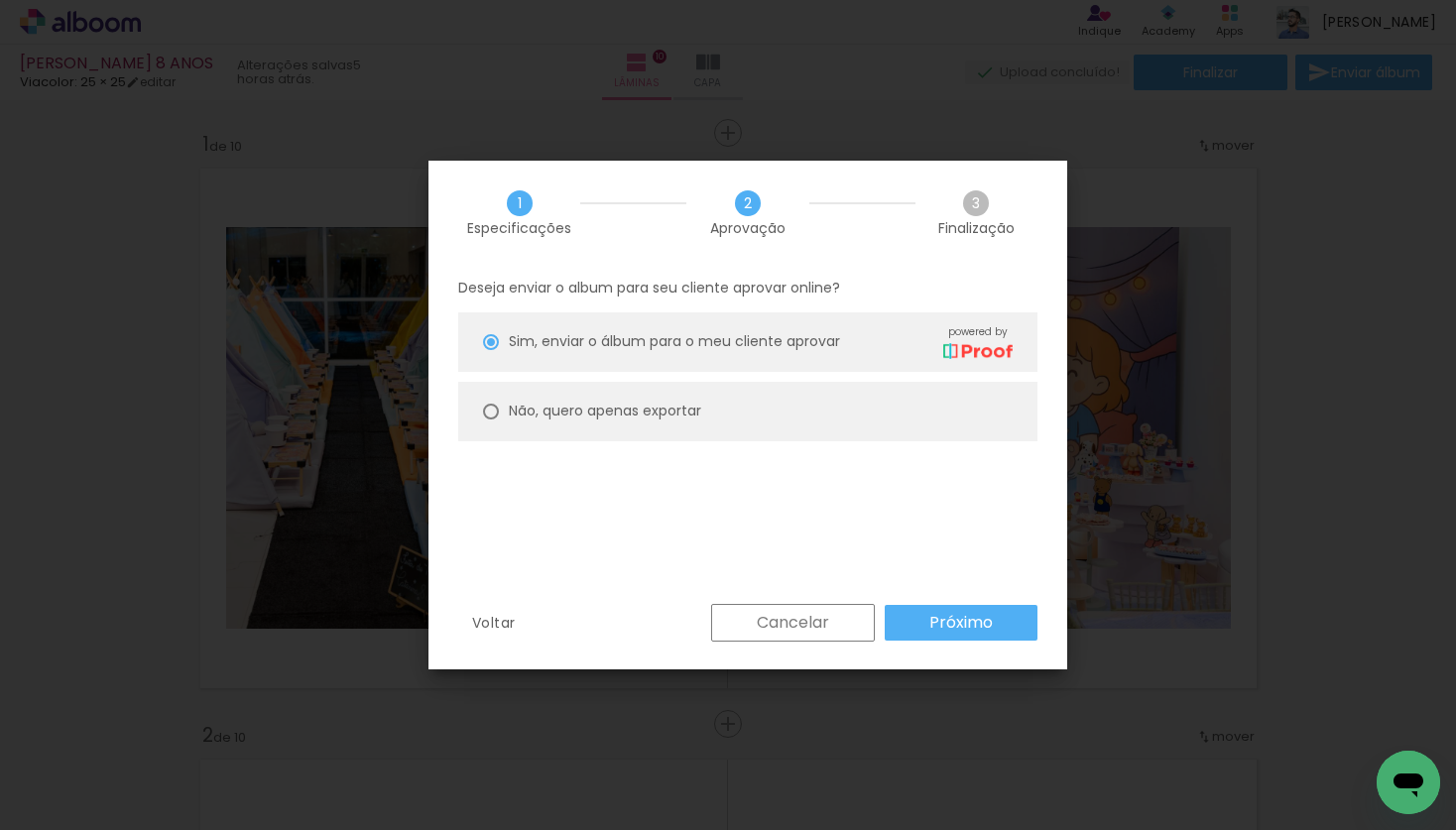 click on "Não, quero apenas exportar" at bounding box center [0, 0] 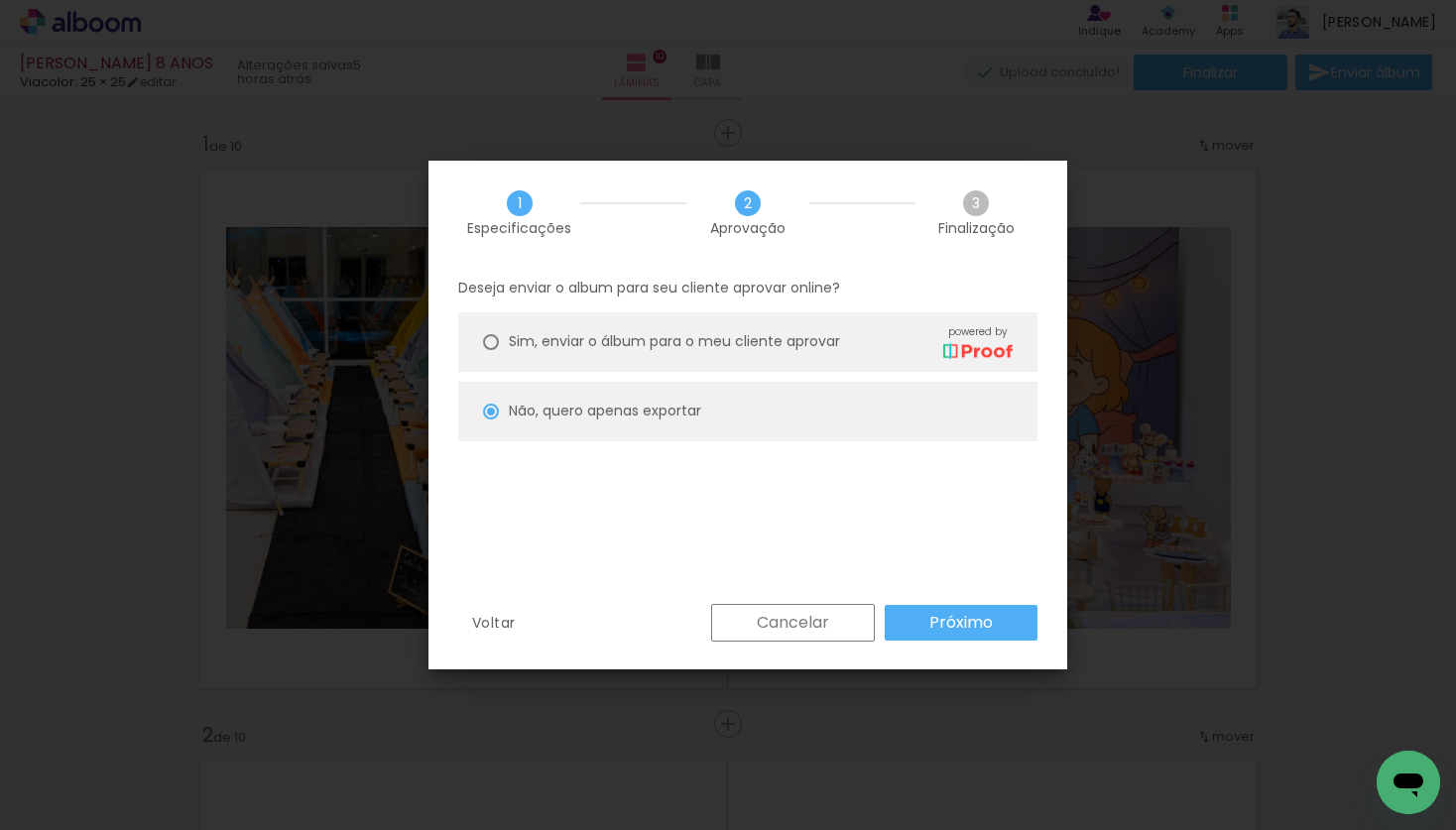 click on "Próximo" at bounding box center (0, 0) 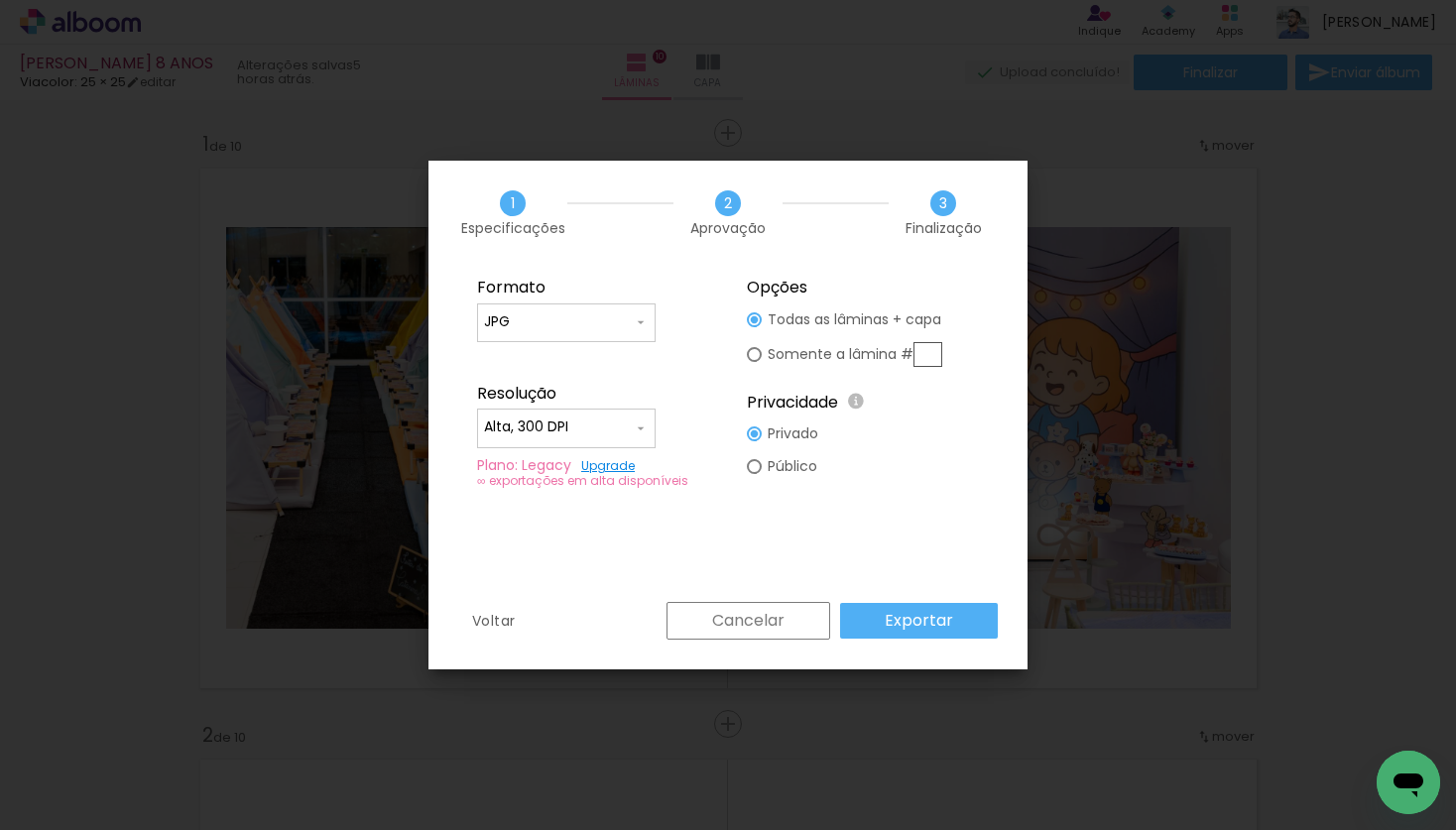 click on "Exportar" at bounding box center (0, 0) 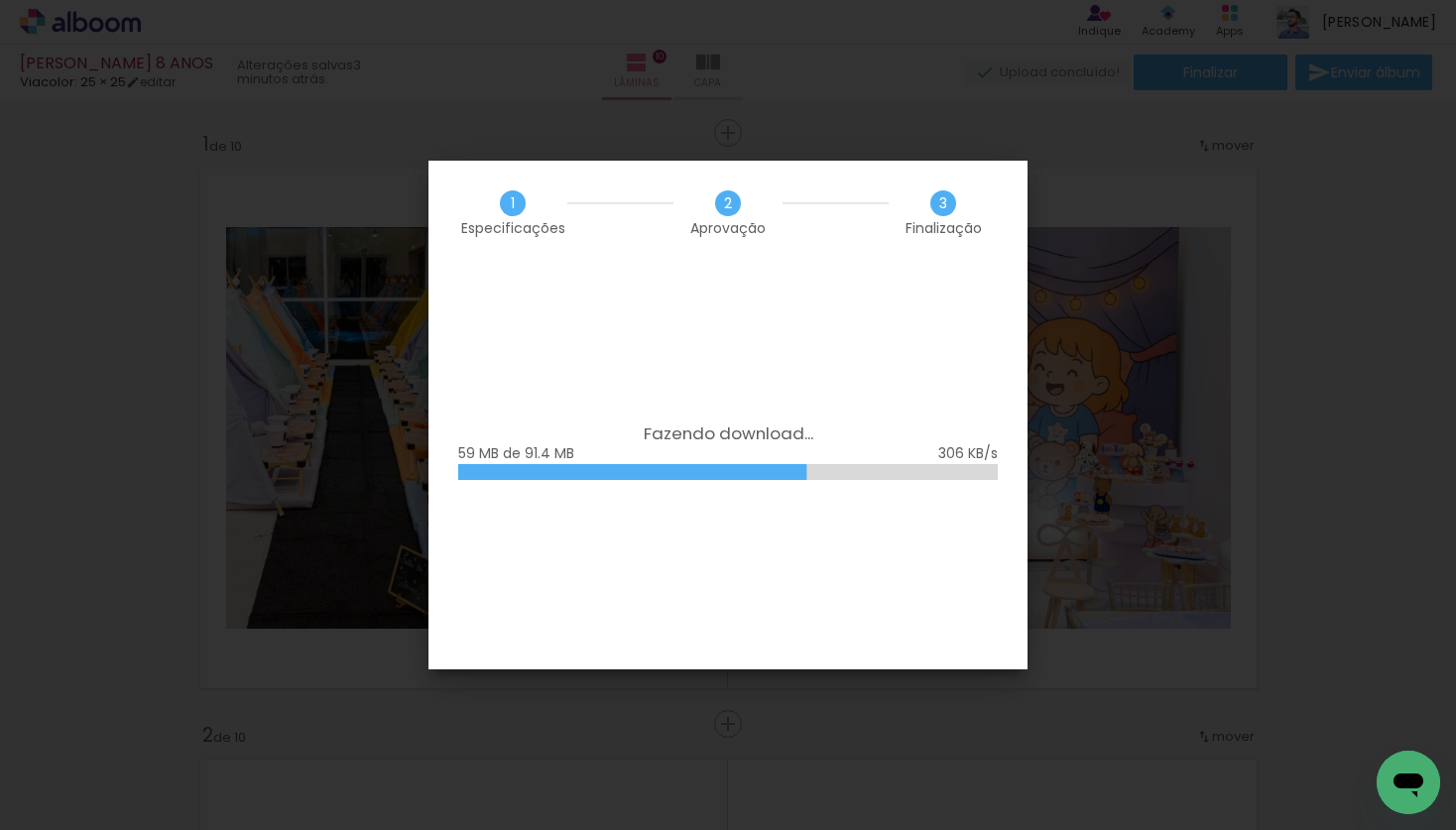 scroll, scrollTop: 0, scrollLeft: 0, axis: both 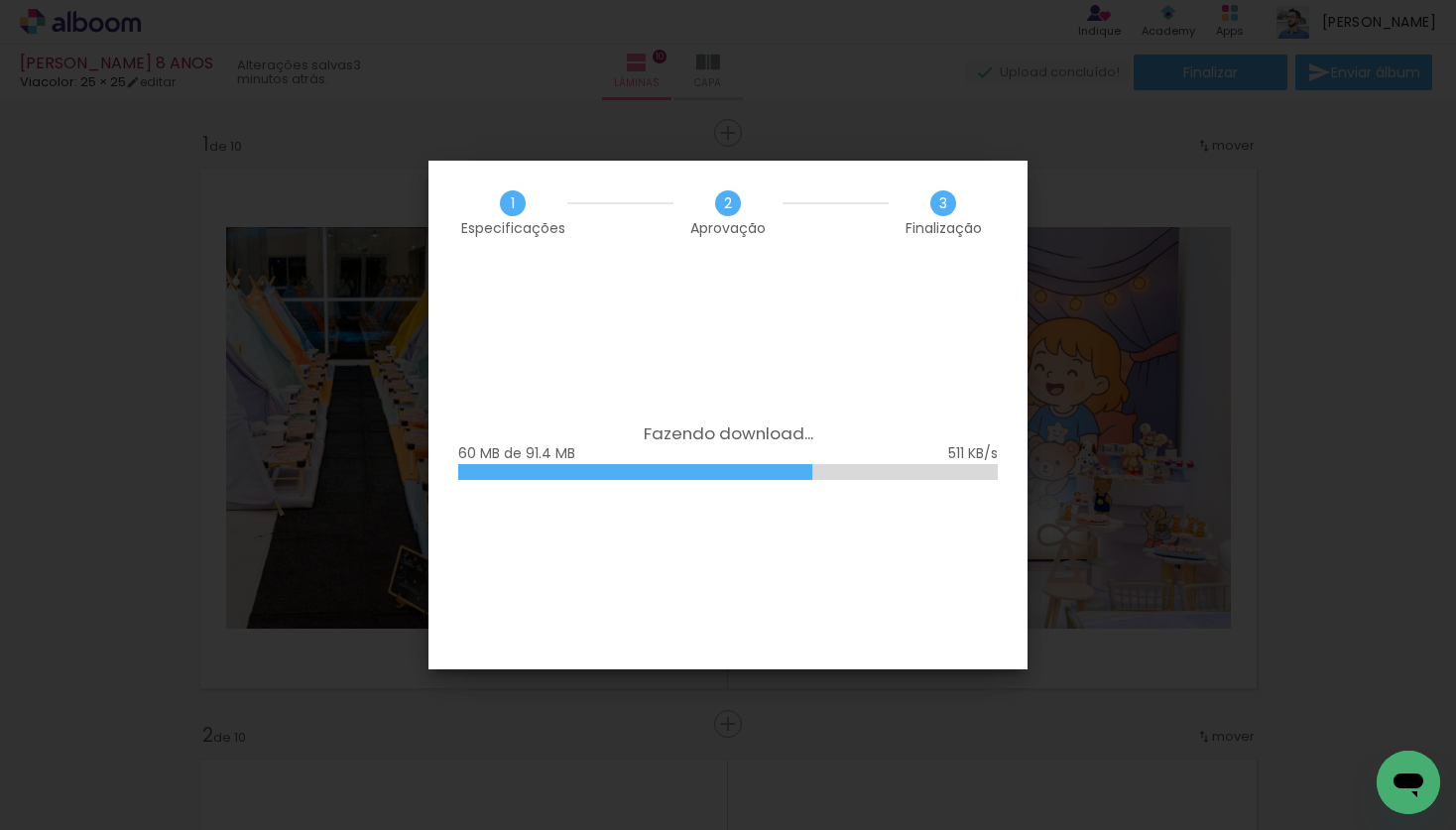 click on "1 Especificações 2 Aprovação 3 Finalização" at bounding box center (728, 212) 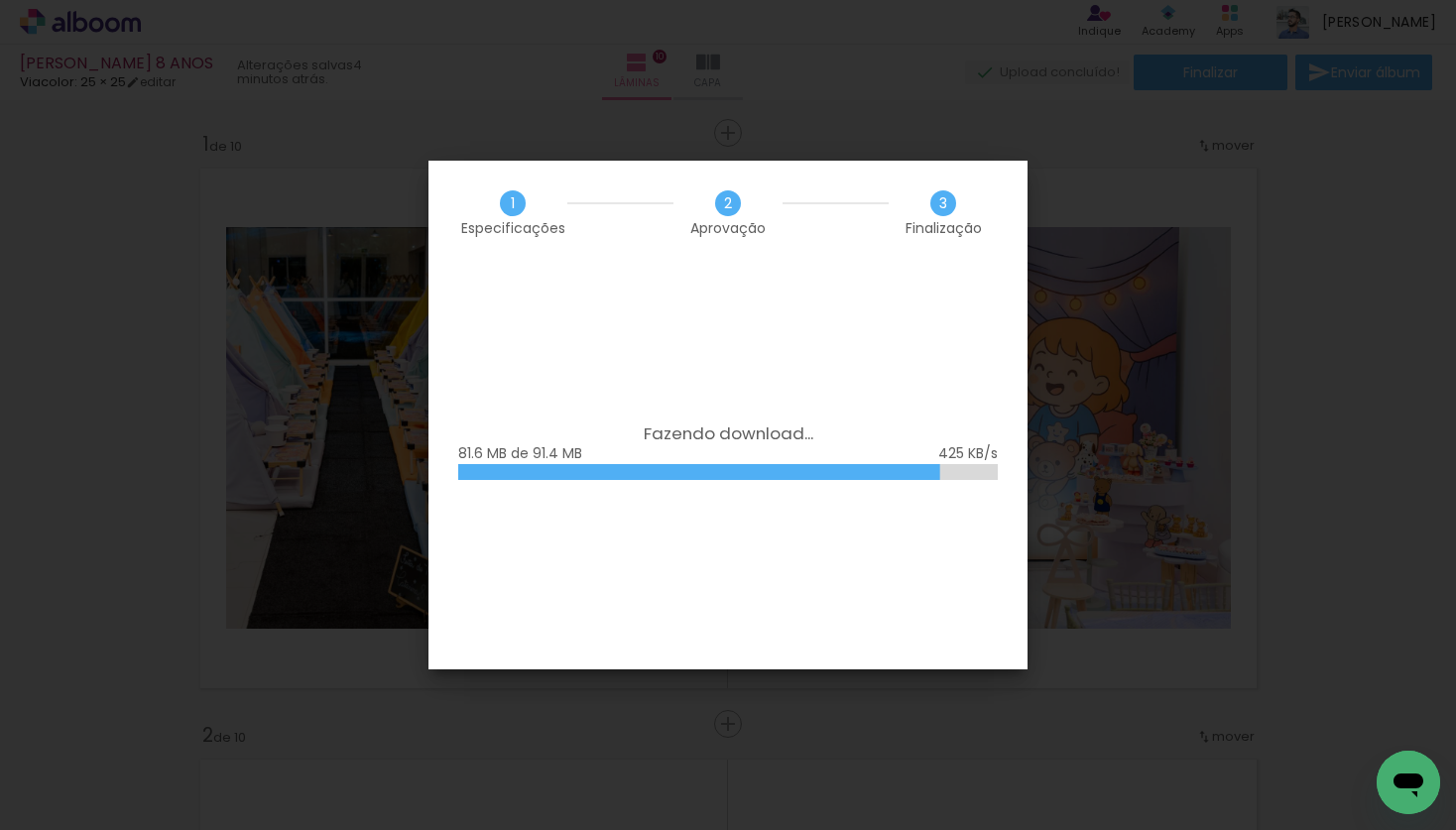 scroll, scrollTop: 0, scrollLeft: 0, axis: both 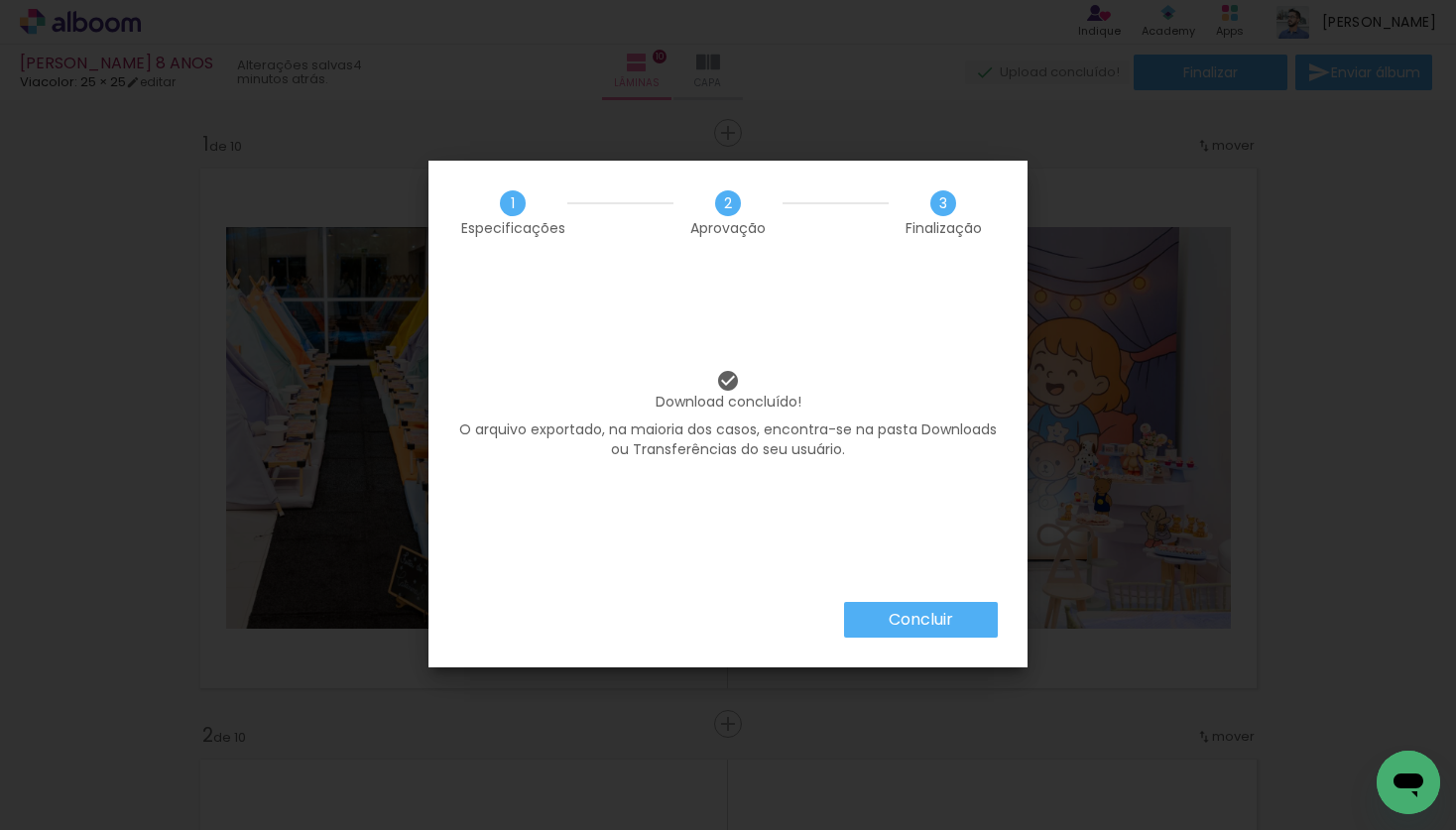 click on "Concluir" at bounding box center (0, 0) 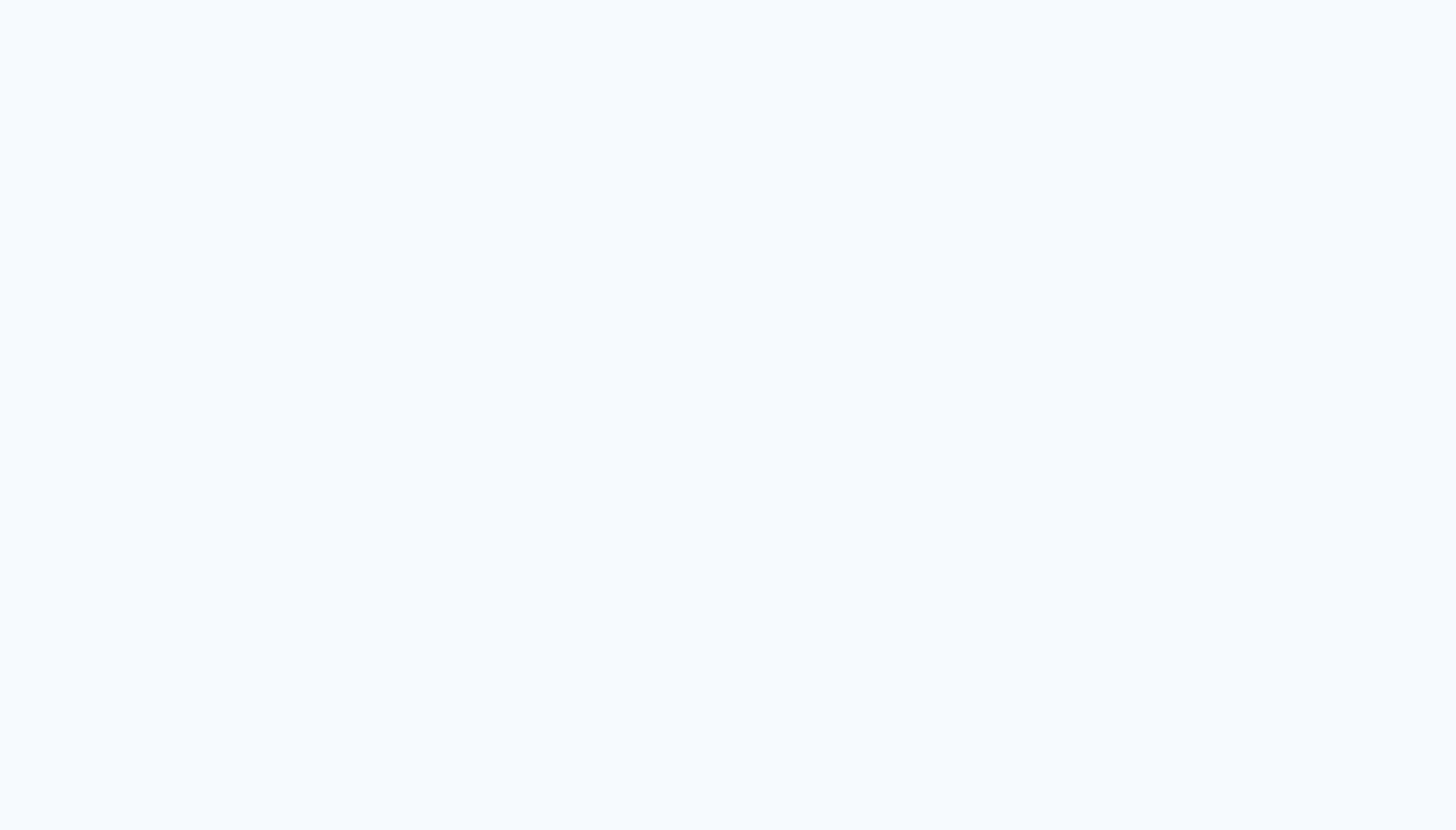 scroll, scrollTop: 0, scrollLeft: 0, axis: both 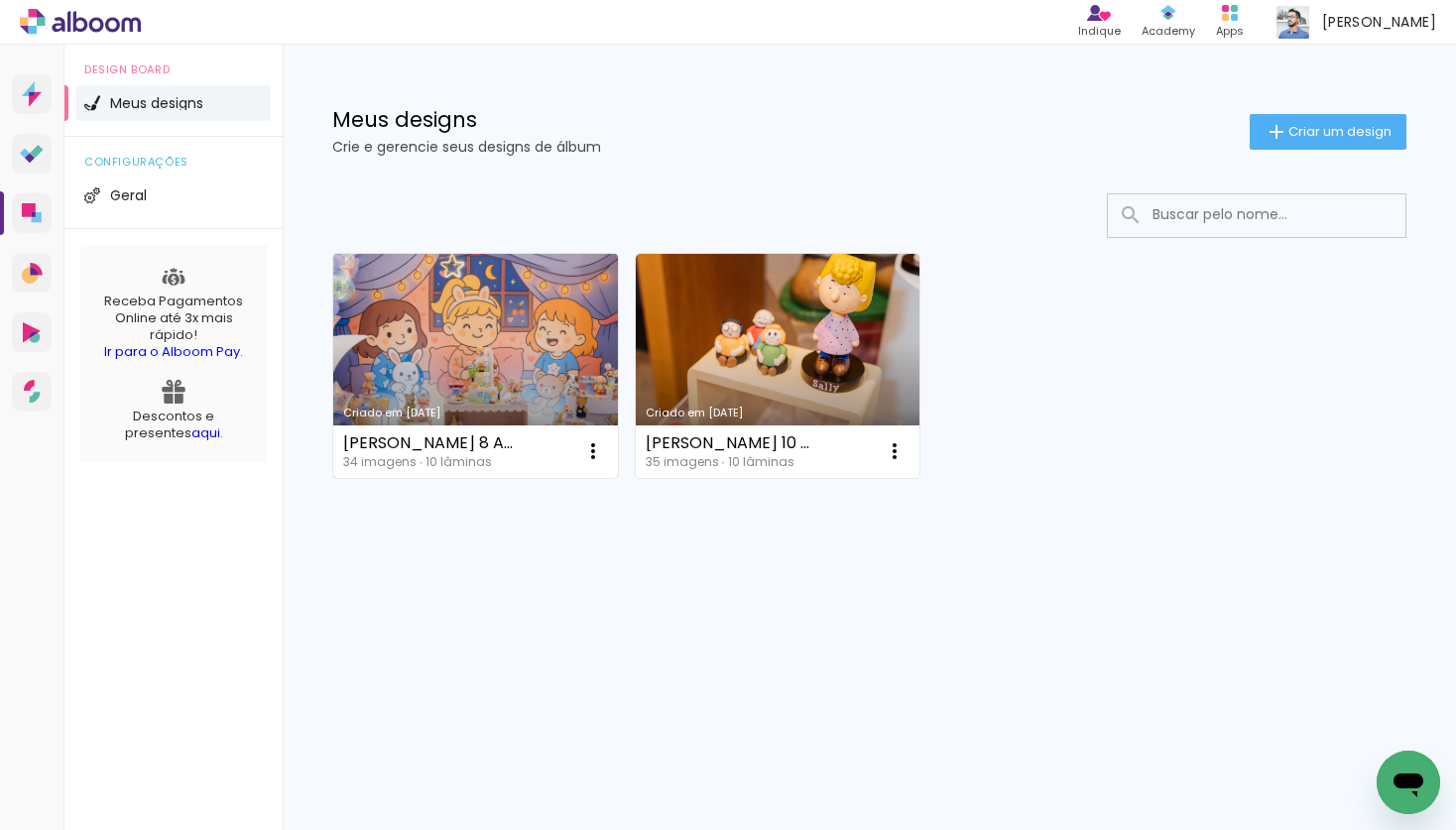 click on "Criado em [DATE]" at bounding box center (475, 366) 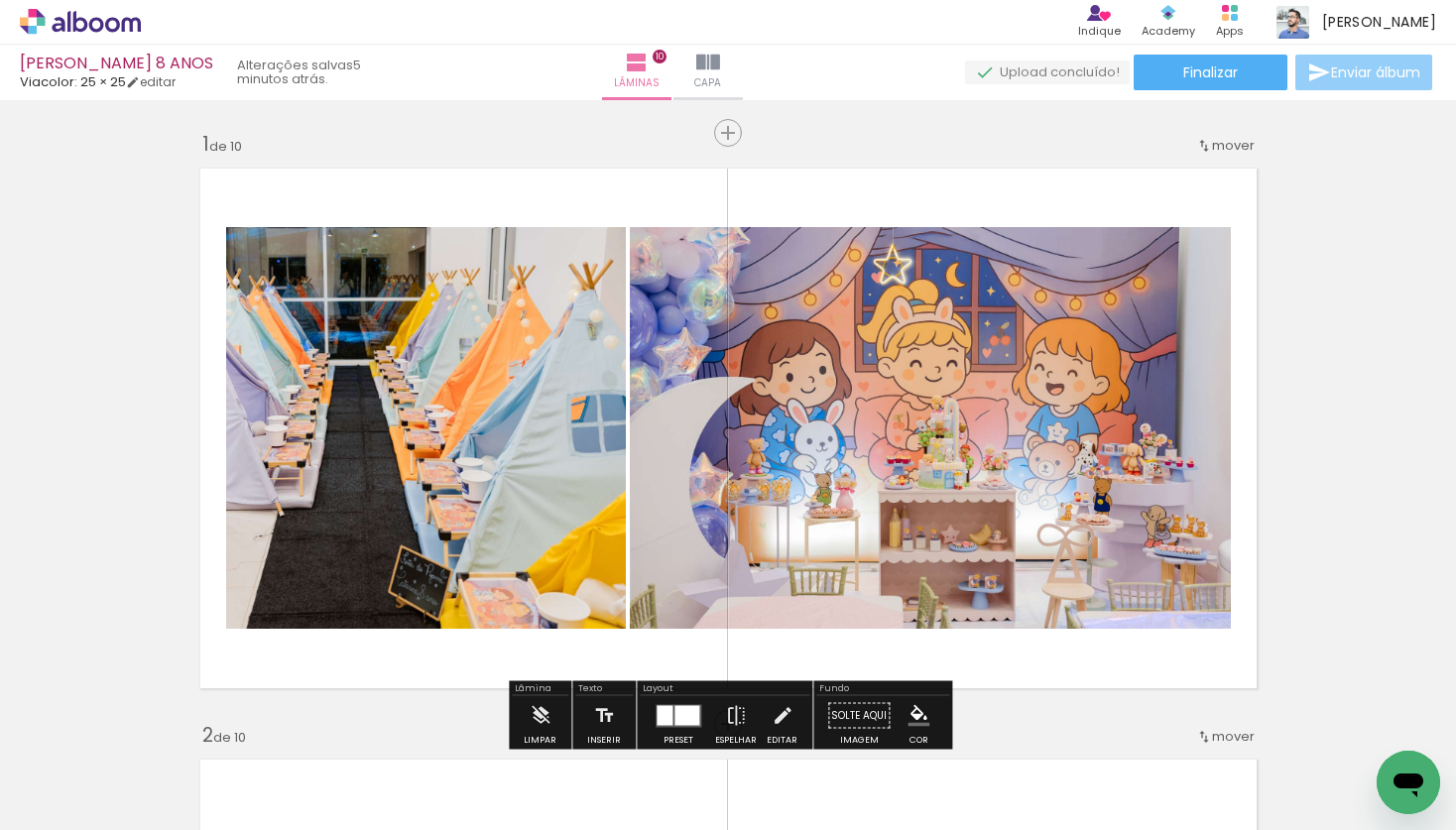 click on "Enviar álbum" at bounding box center (1376, 72) 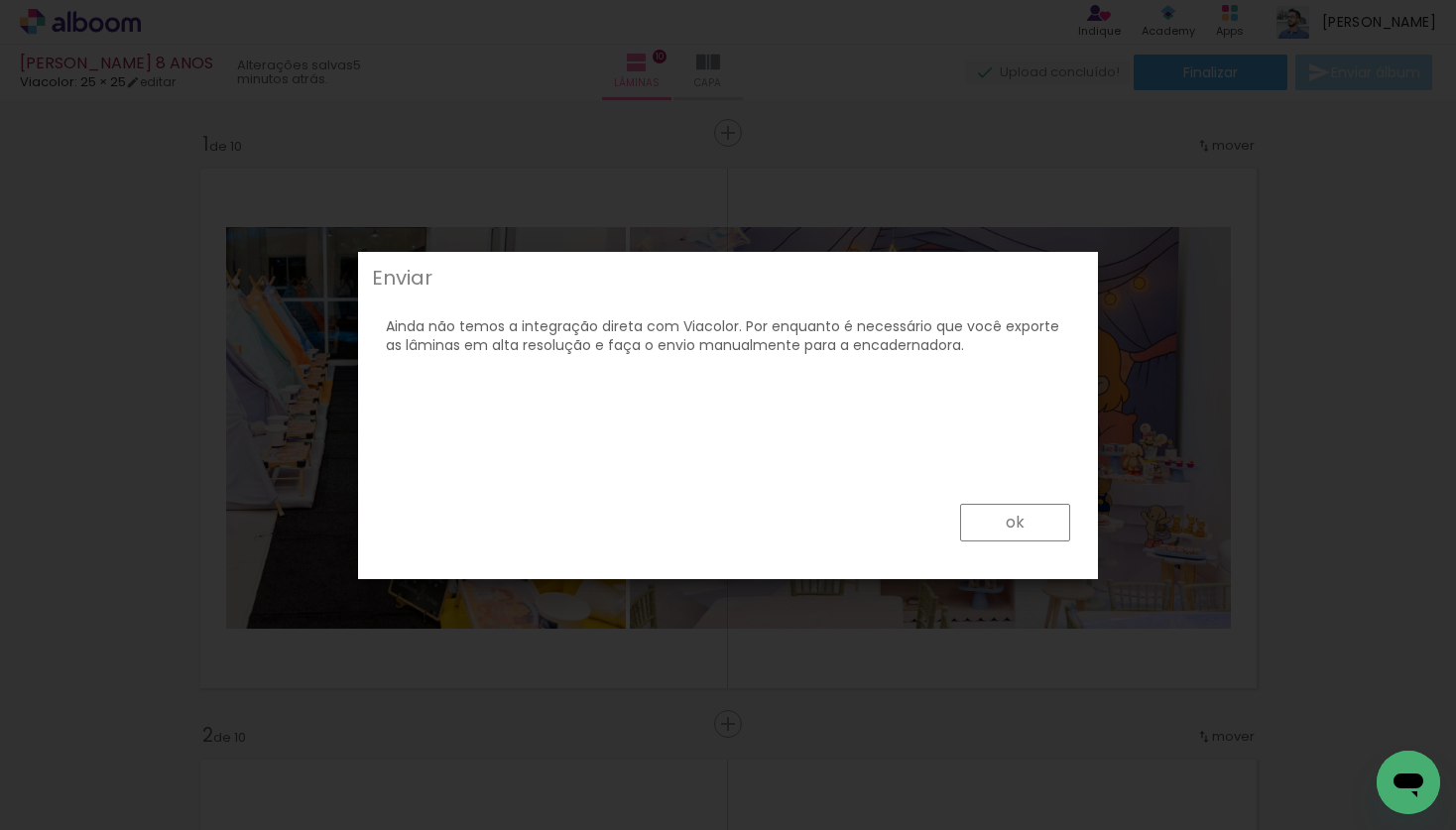 click on "ok" at bounding box center (0, 0) 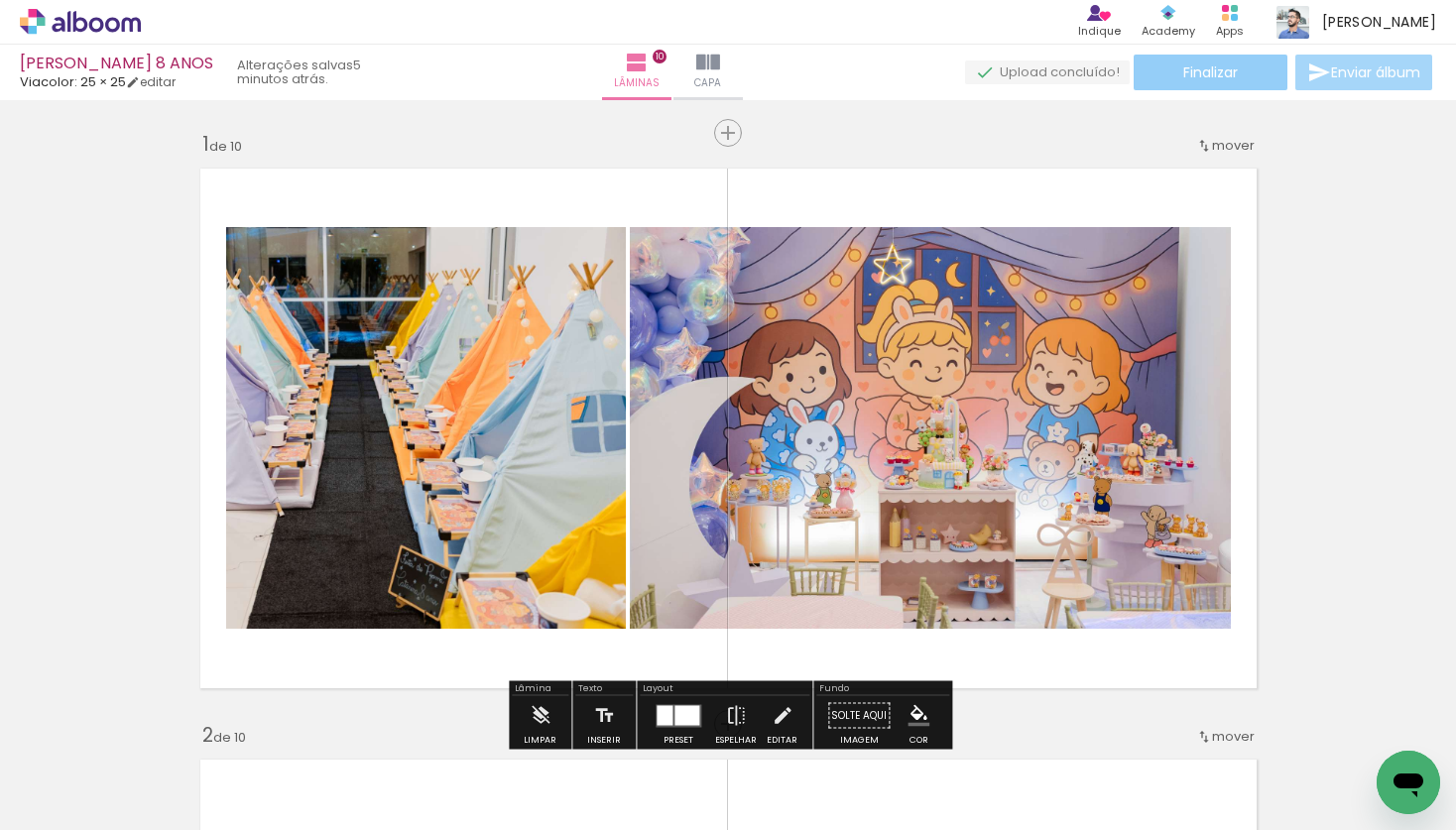 click on "Finalizar" 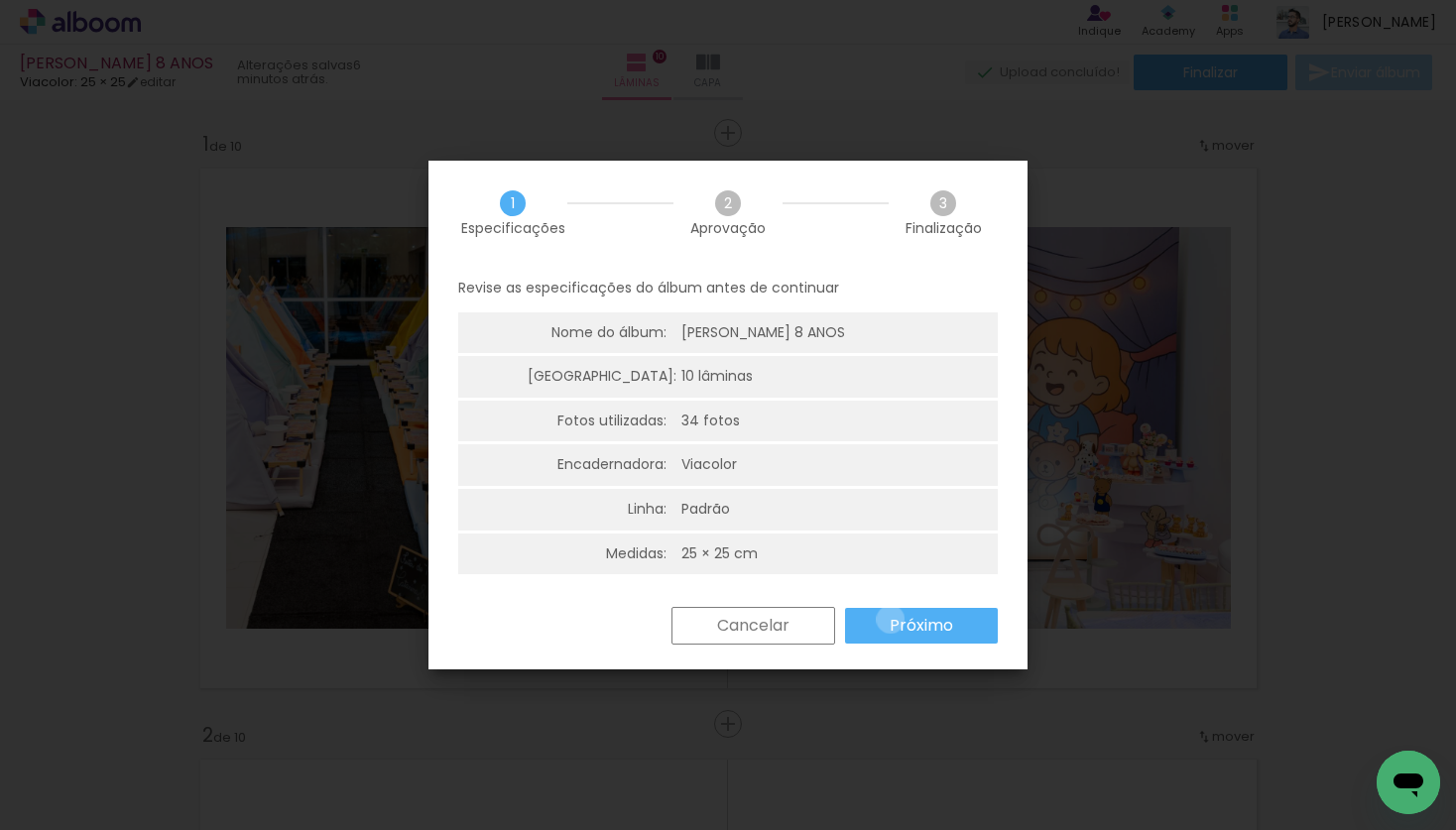 click on "Próximo" at bounding box center [0, 0] 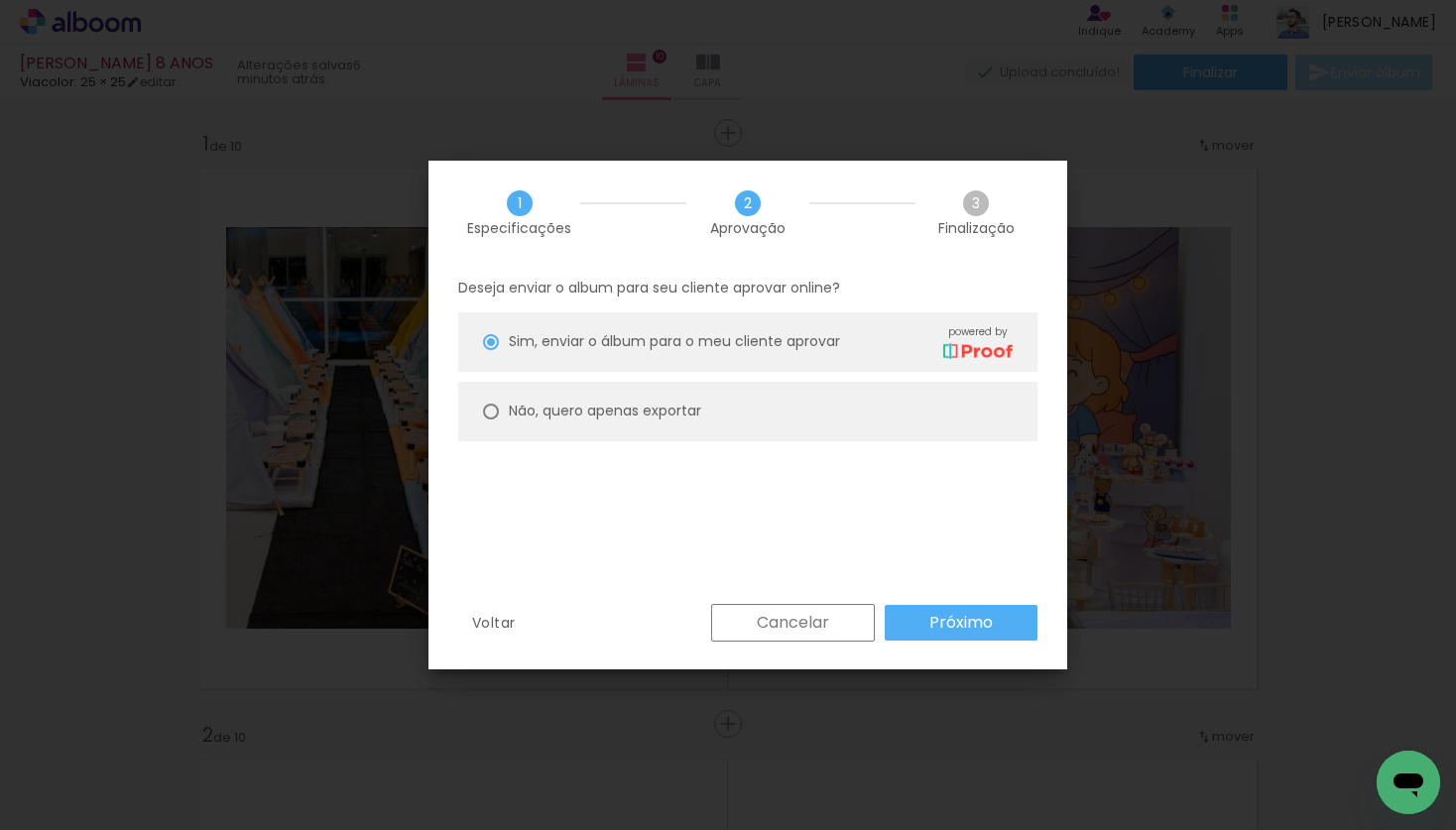 click on "Próximo" at bounding box center (0, 0) 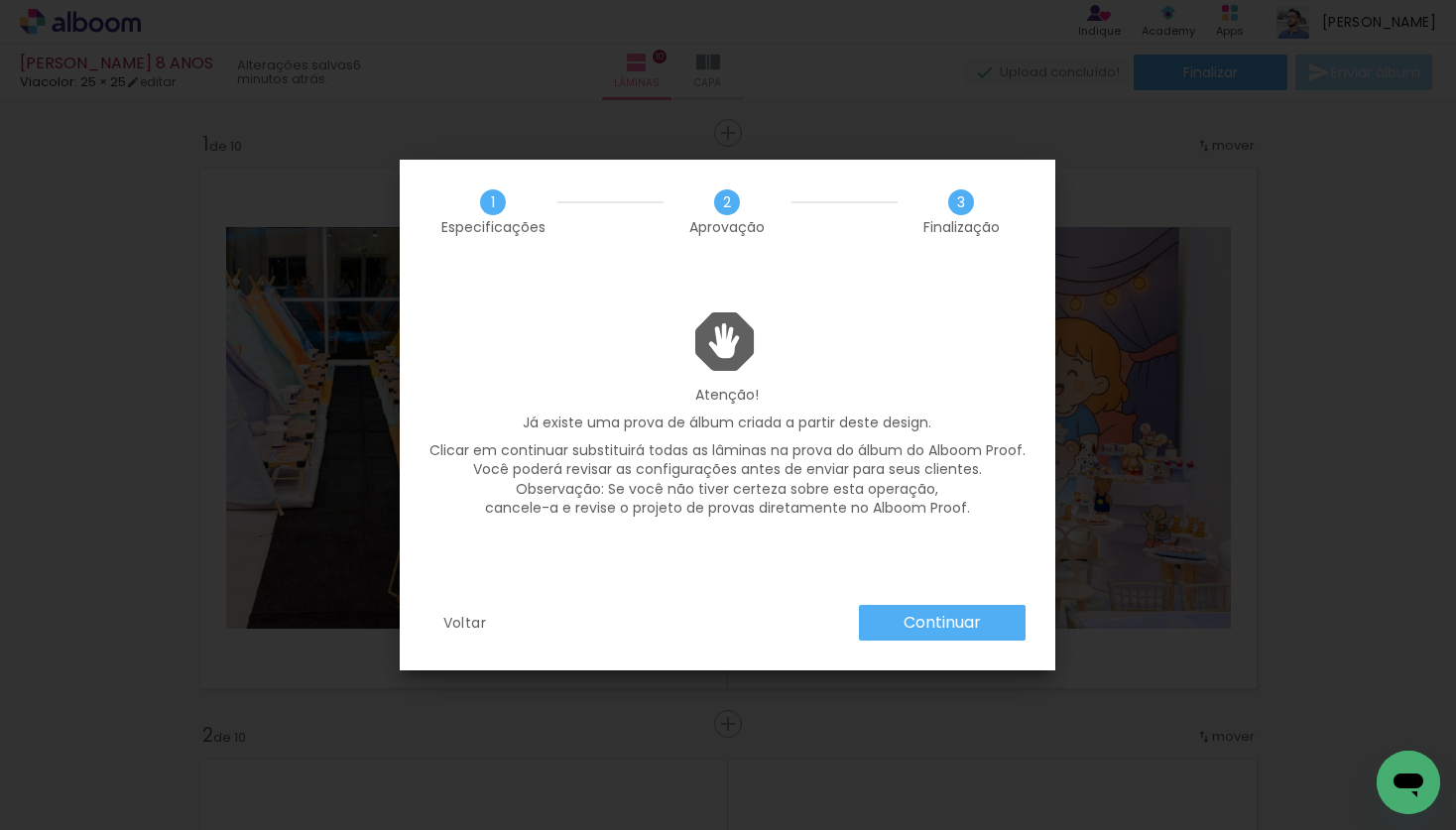 click on "Continuar" at bounding box center [0, 0] 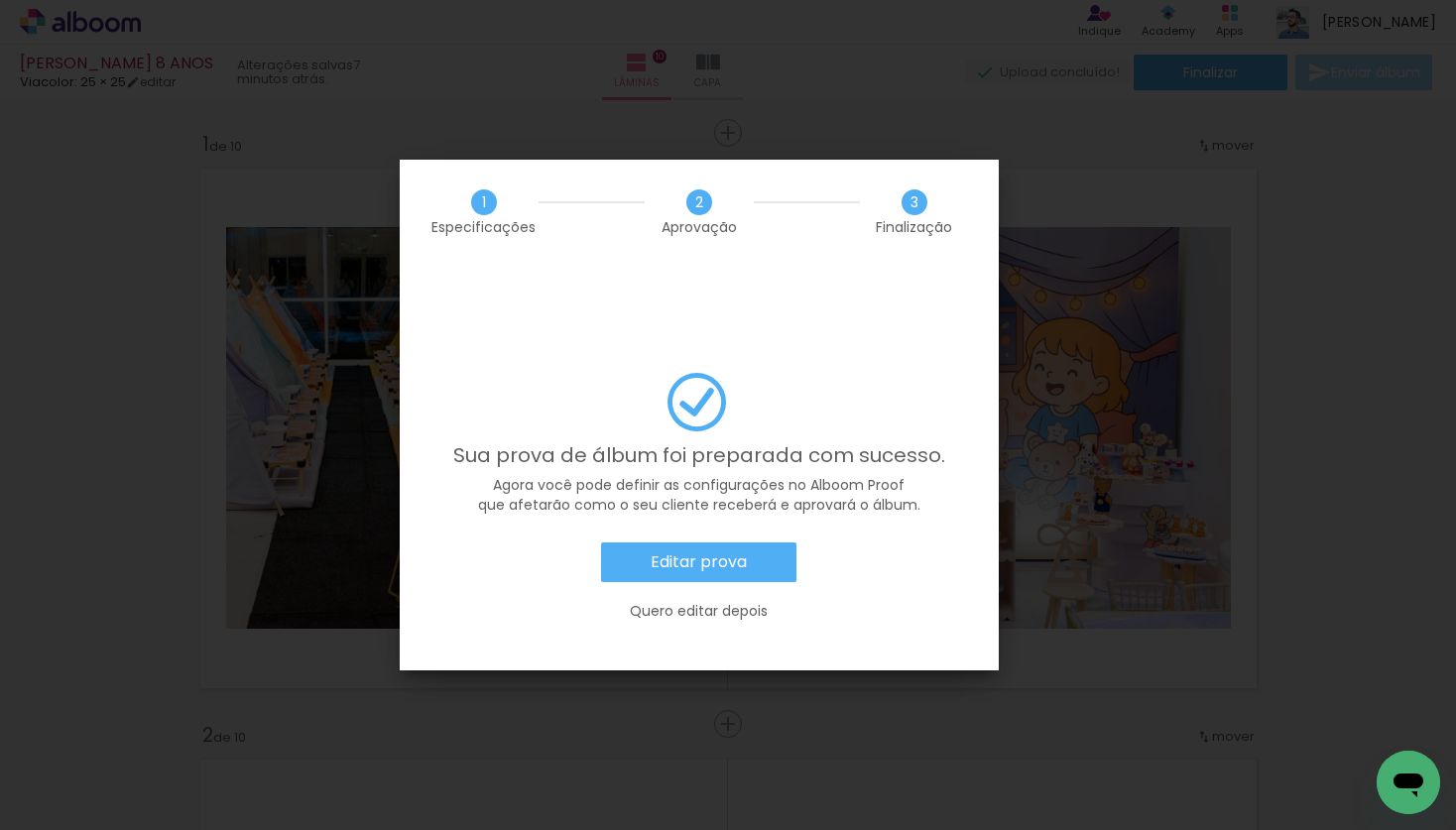 click on "Editar prova" at bounding box center (0, 0) 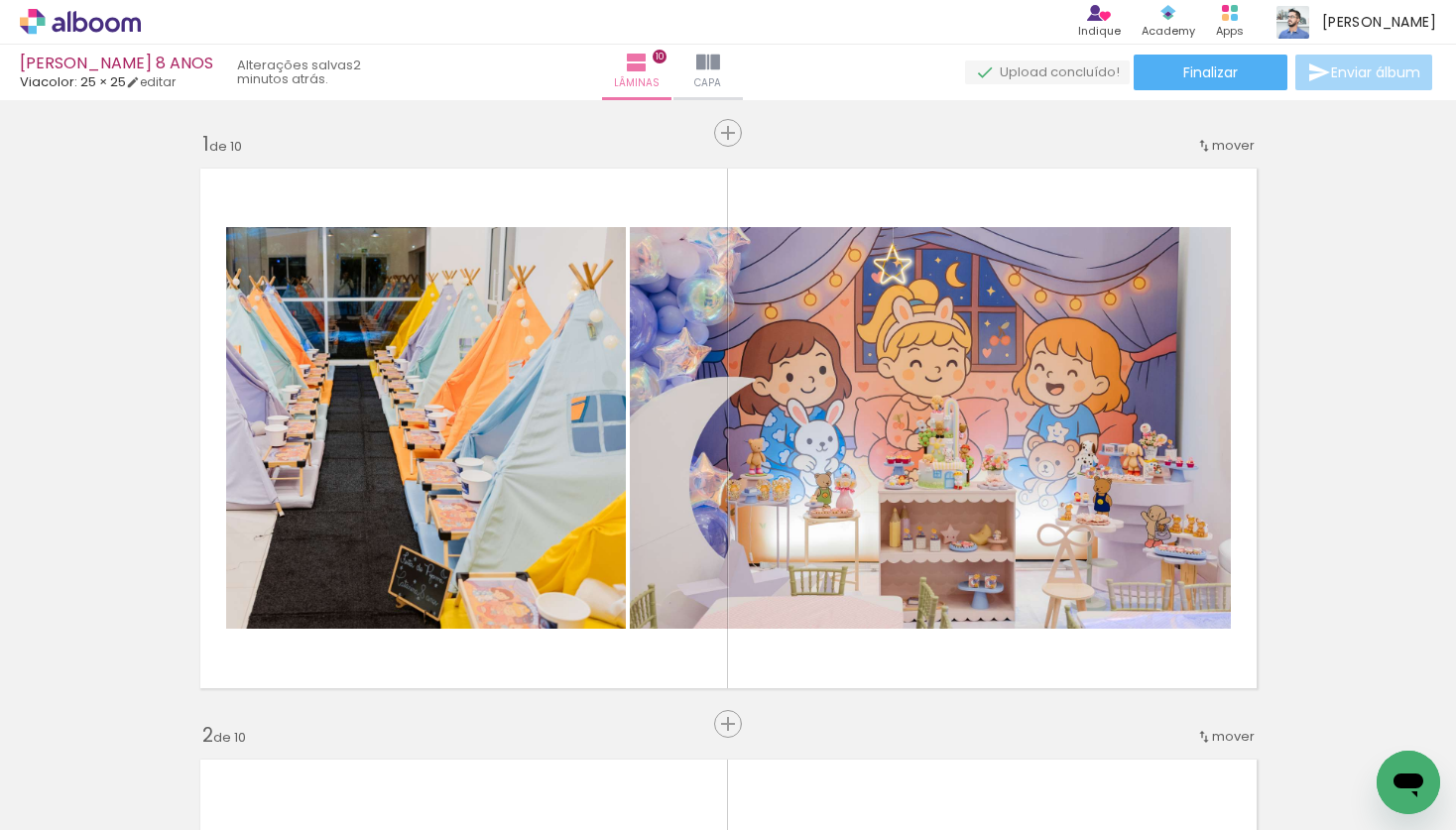 scroll, scrollTop: 0, scrollLeft: 0, axis: both 